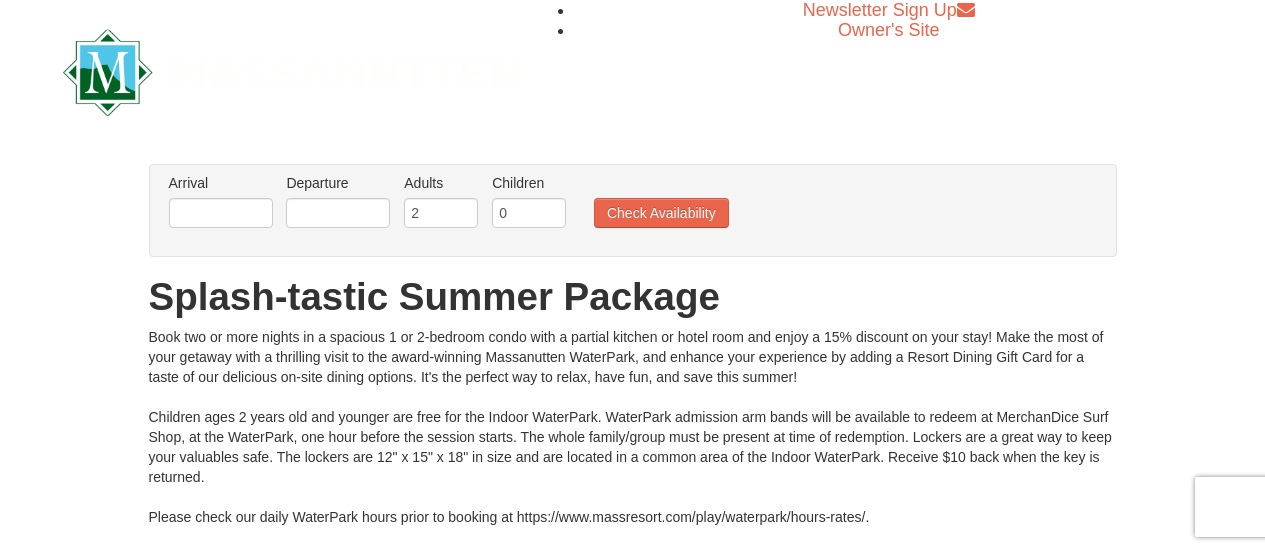 scroll, scrollTop: 0, scrollLeft: 0, axis: both 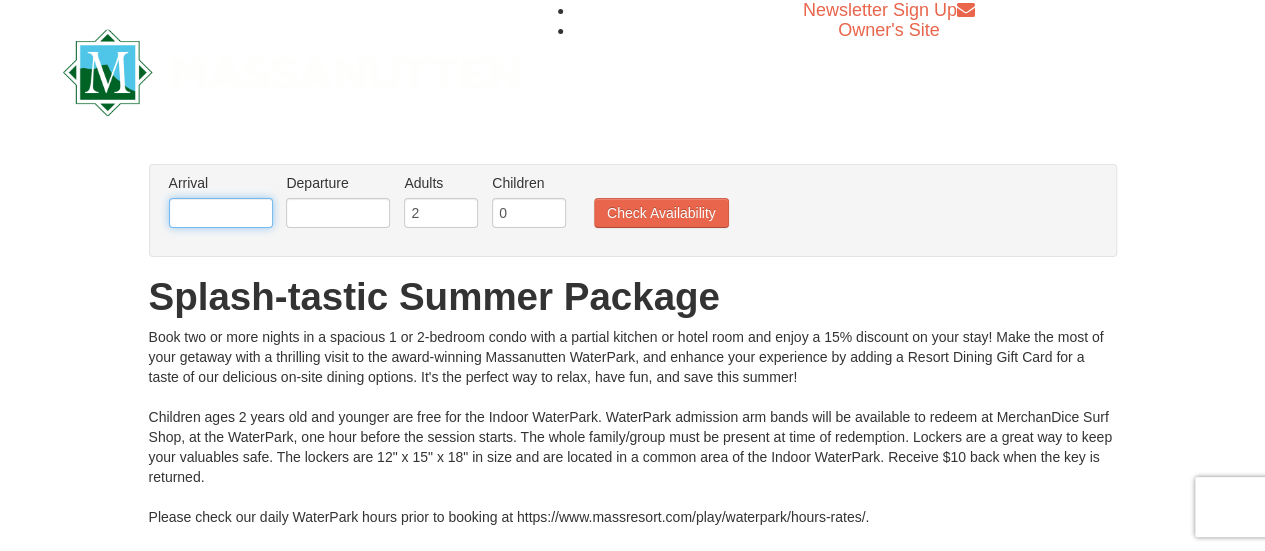click at bounding box center [221, 213] 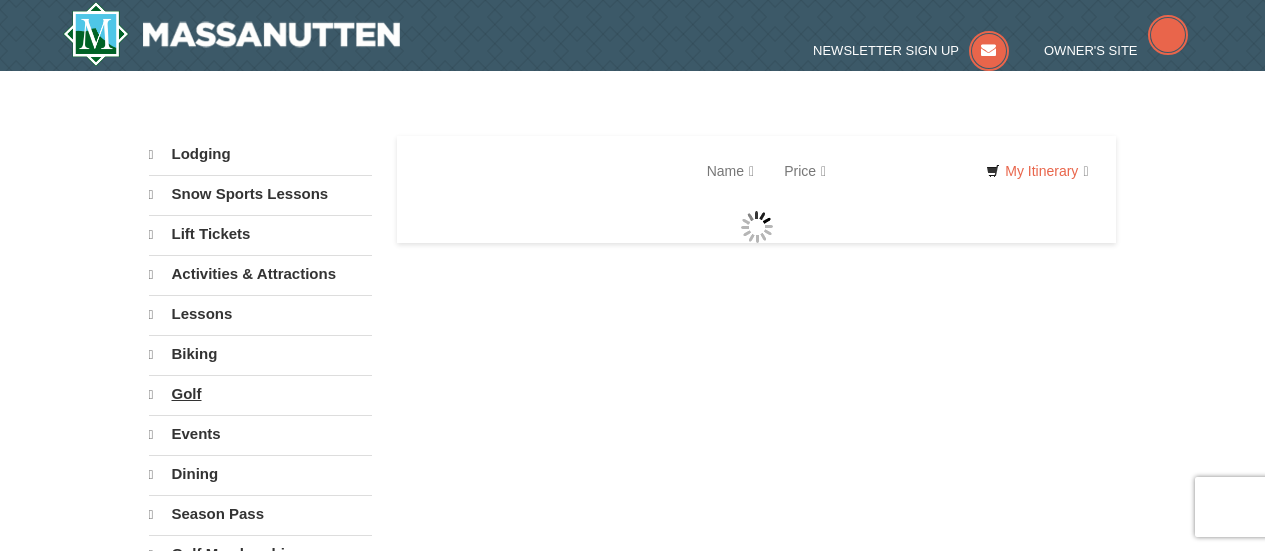scroll, scrollTop: 0, scrollLeft: 0, axis: both 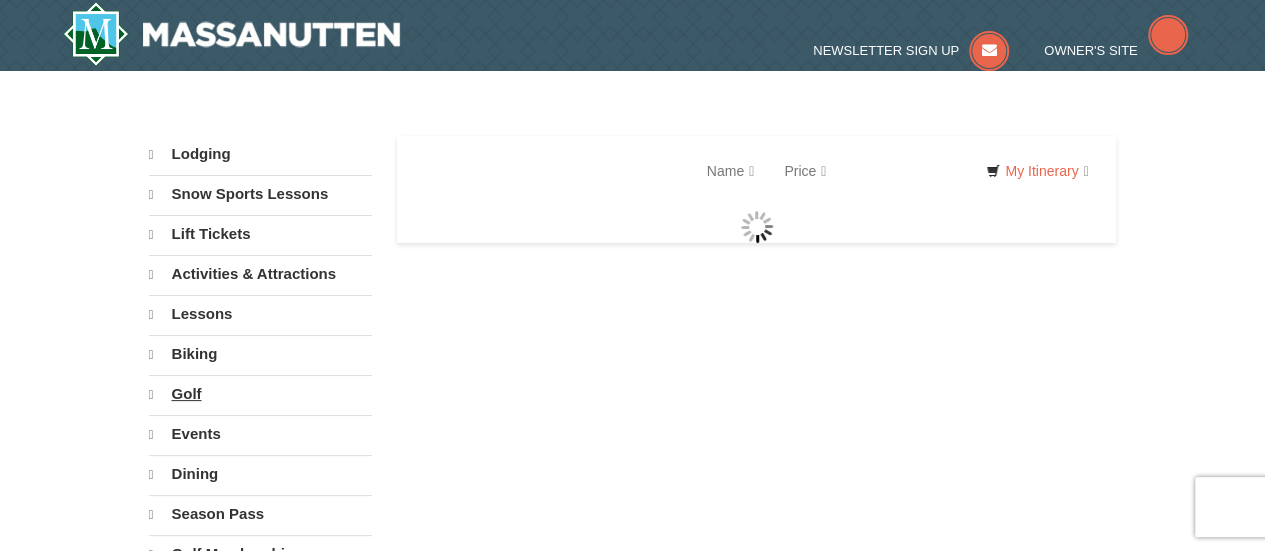 select on "8" 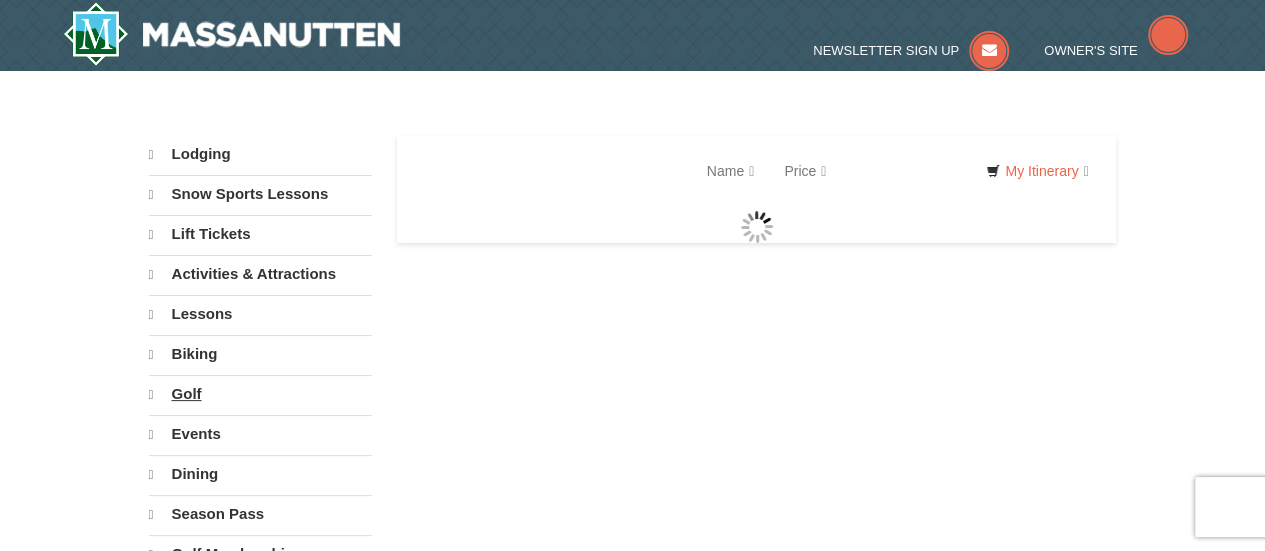 select on "8" 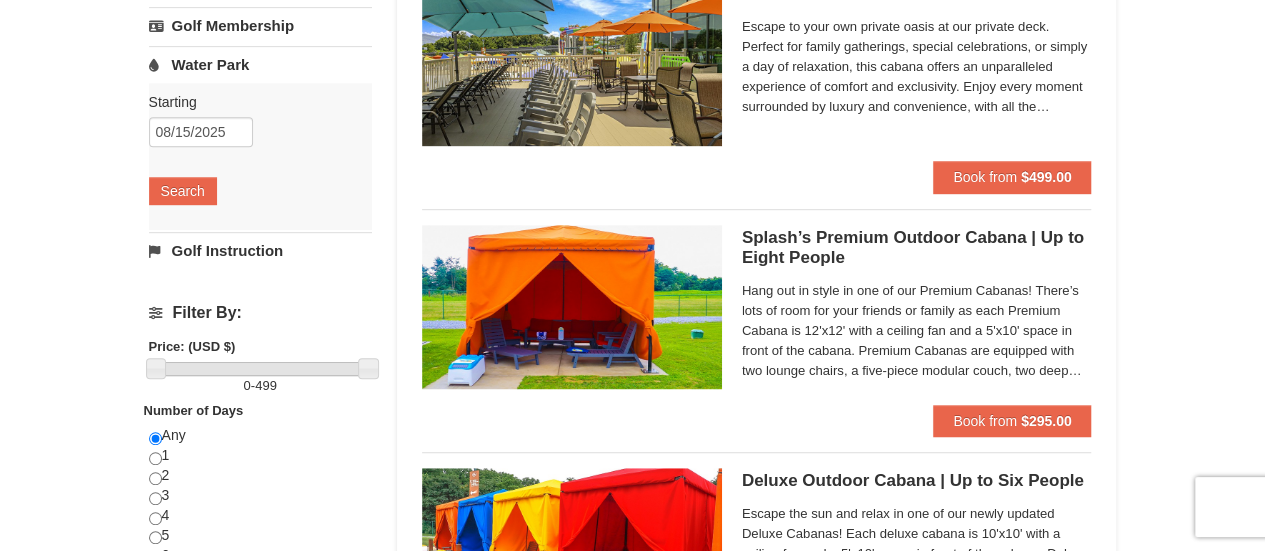 scroll, scrollTop: 485, scrollLeft: 0, axis: vertical 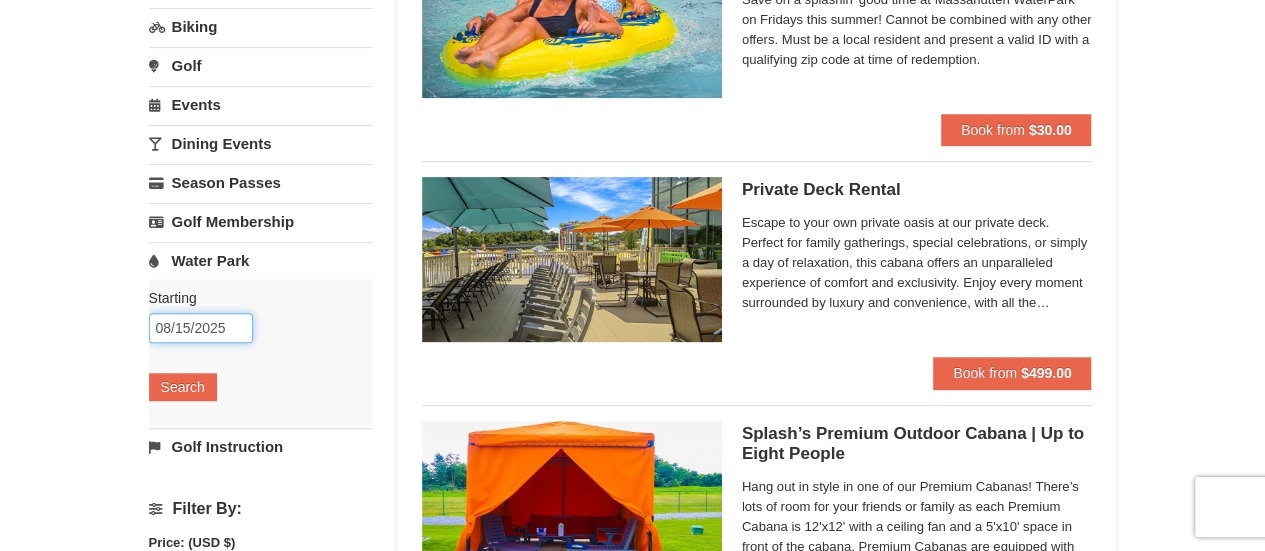 click on "08/15/2025" at bounding box center (201, 328) 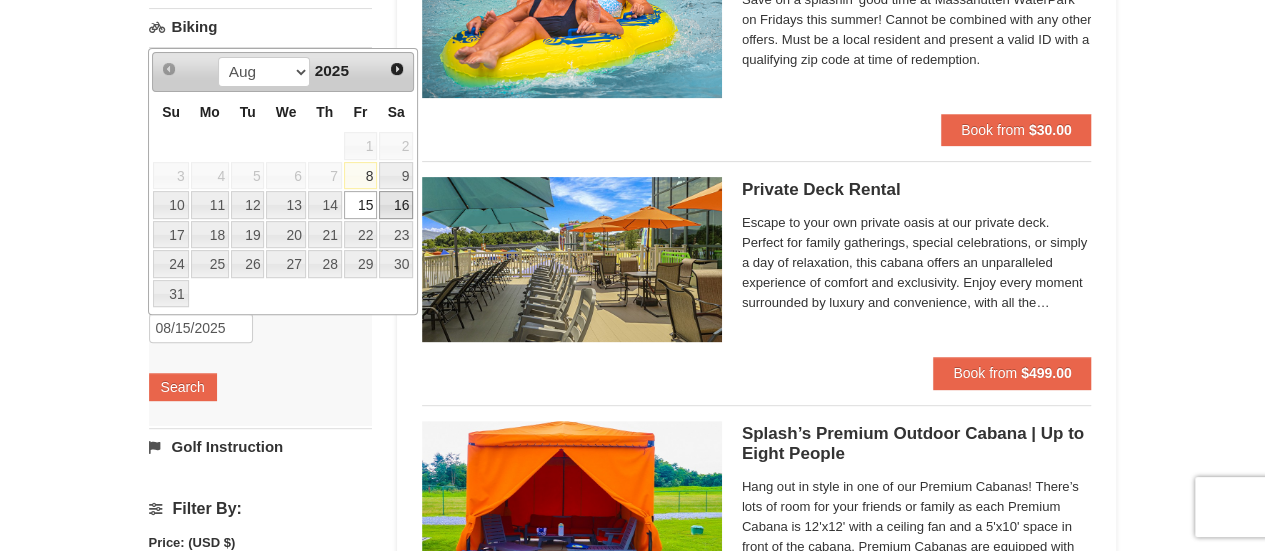 click on "16" at bounding box center (396, 205) 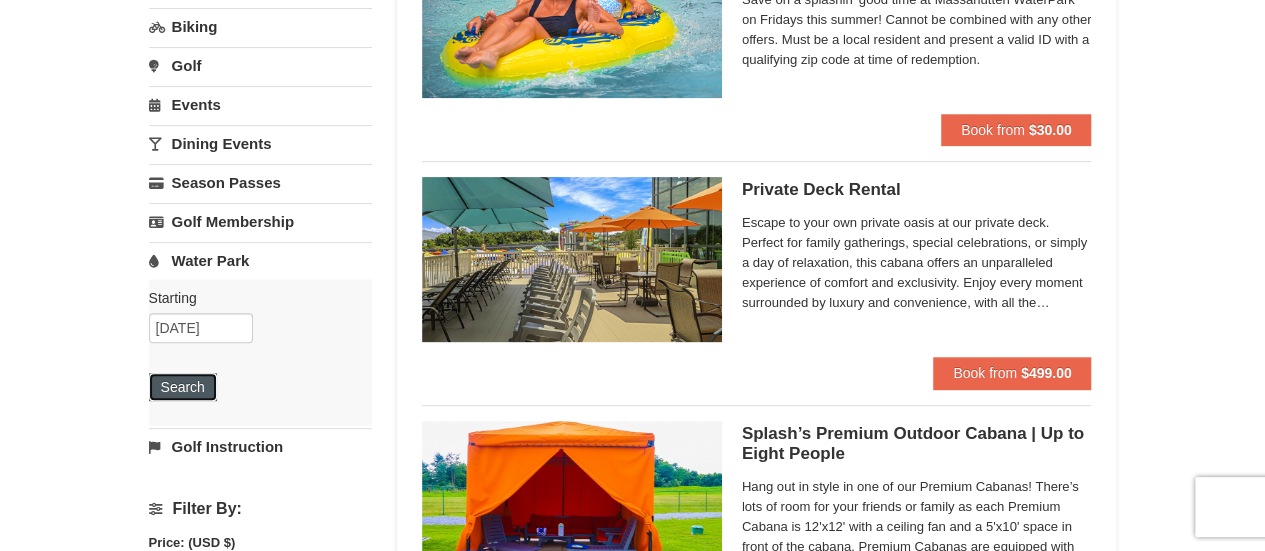 click on "Search" at bounding box center [183, 387] 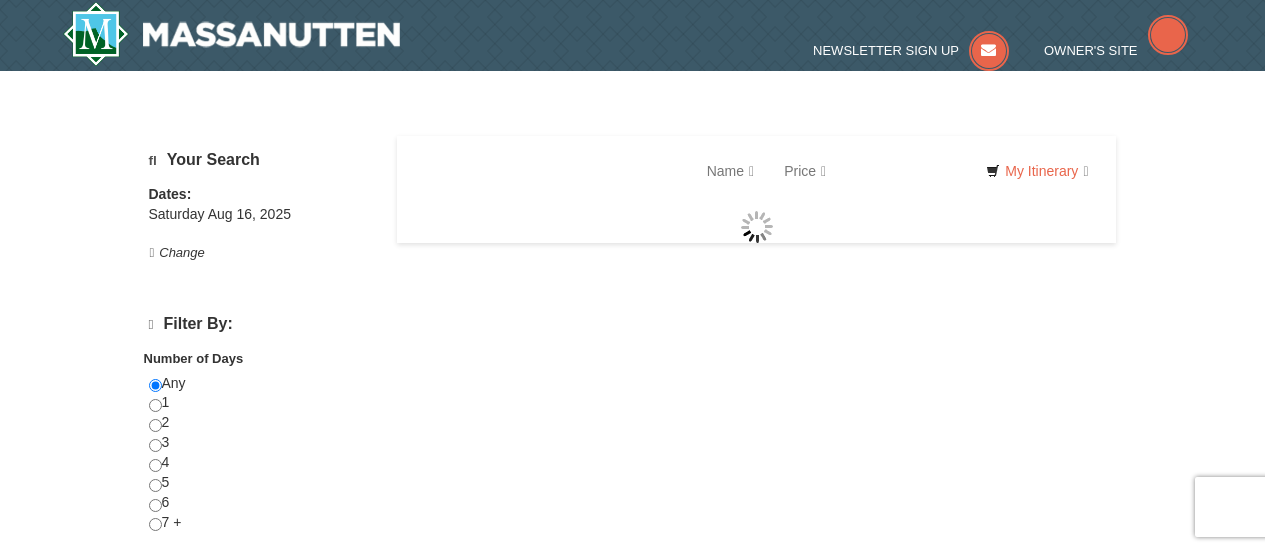 scroll, scrollTop: 0, scrollLeft: 0, axis: both 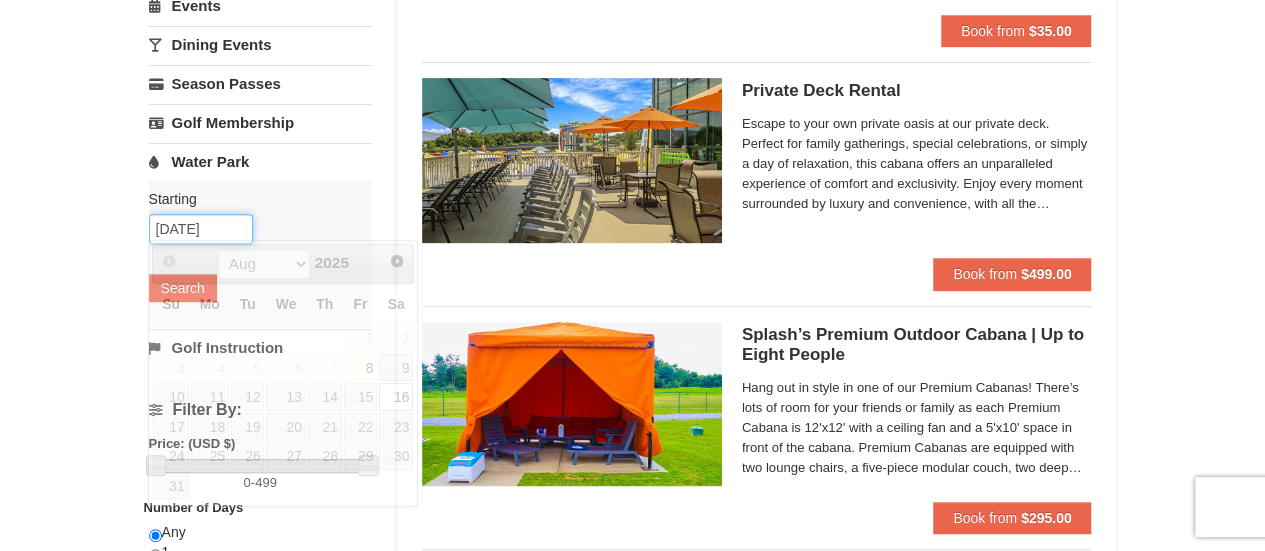click on "08/16/2025" at bounding box center [201, 229] 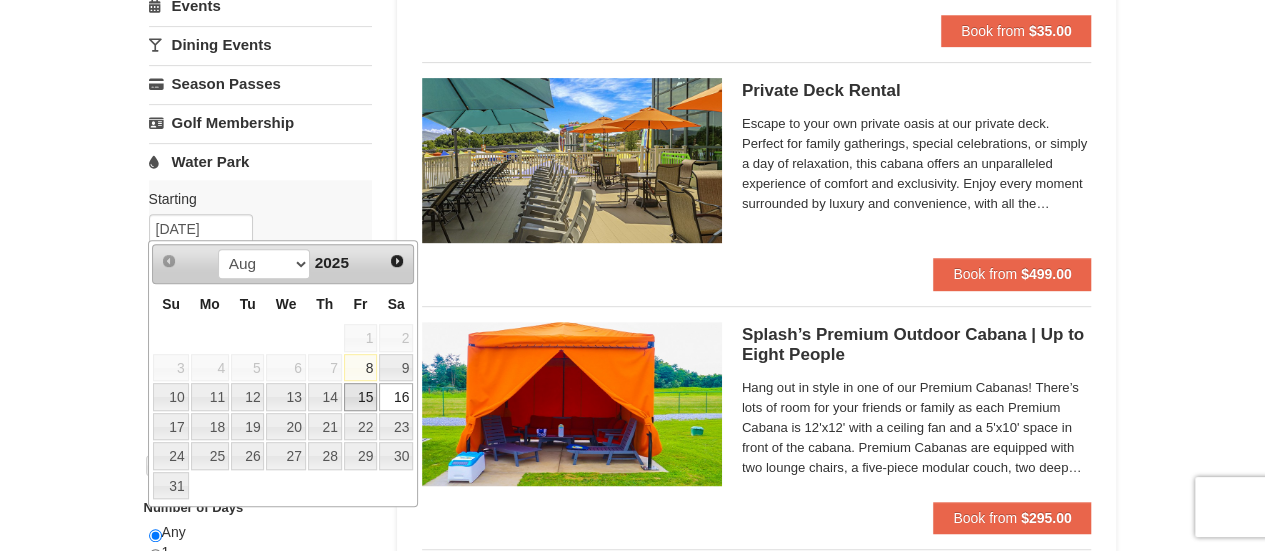 click on "15" at bounding box center (361, 397) 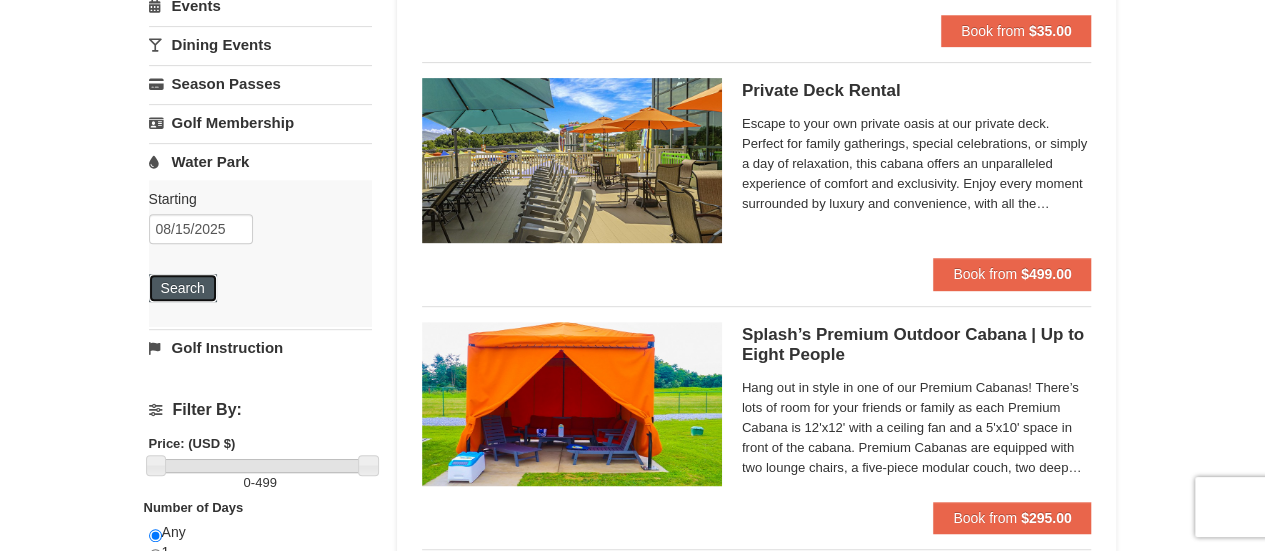 click on "Search" at bounding box center (183, 288) 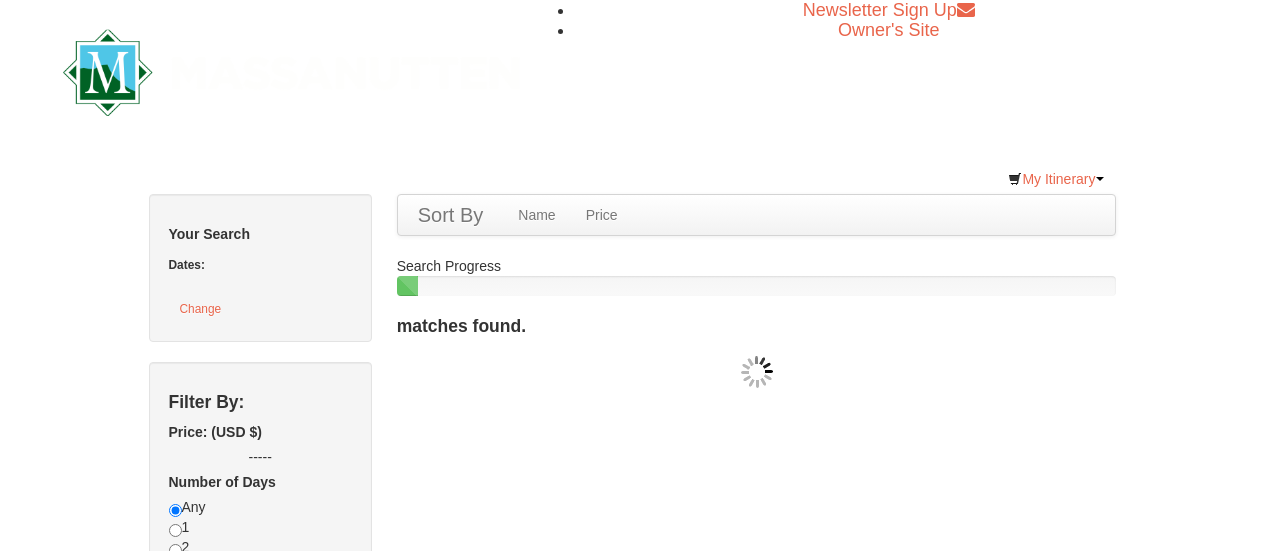 scroll, scrollTop: 0, scrollLeft: 0, axis: both 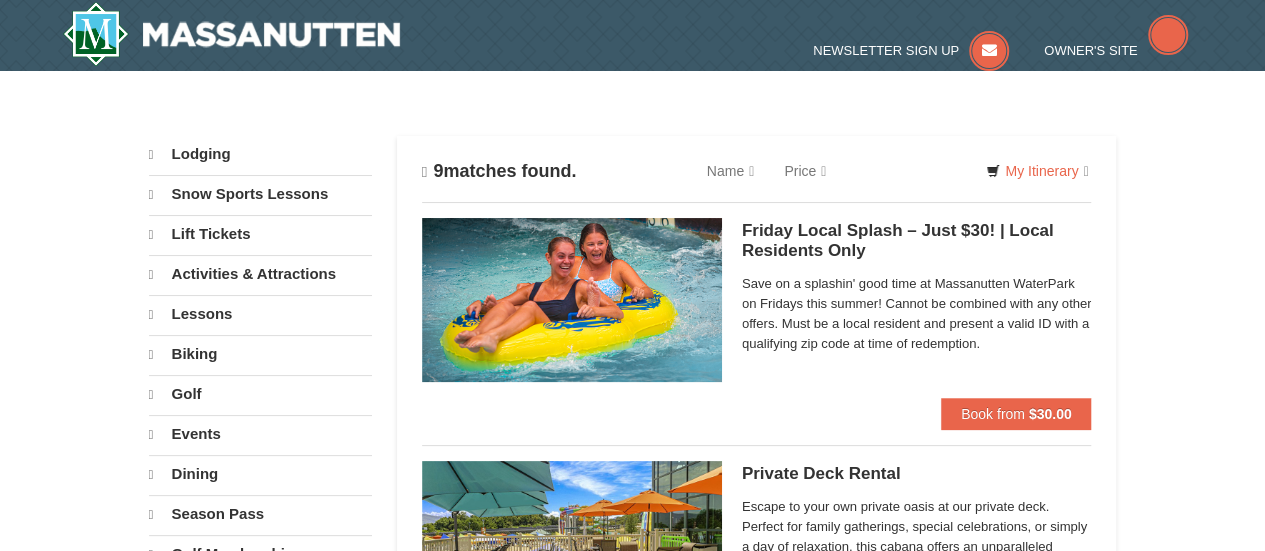 select on "8" 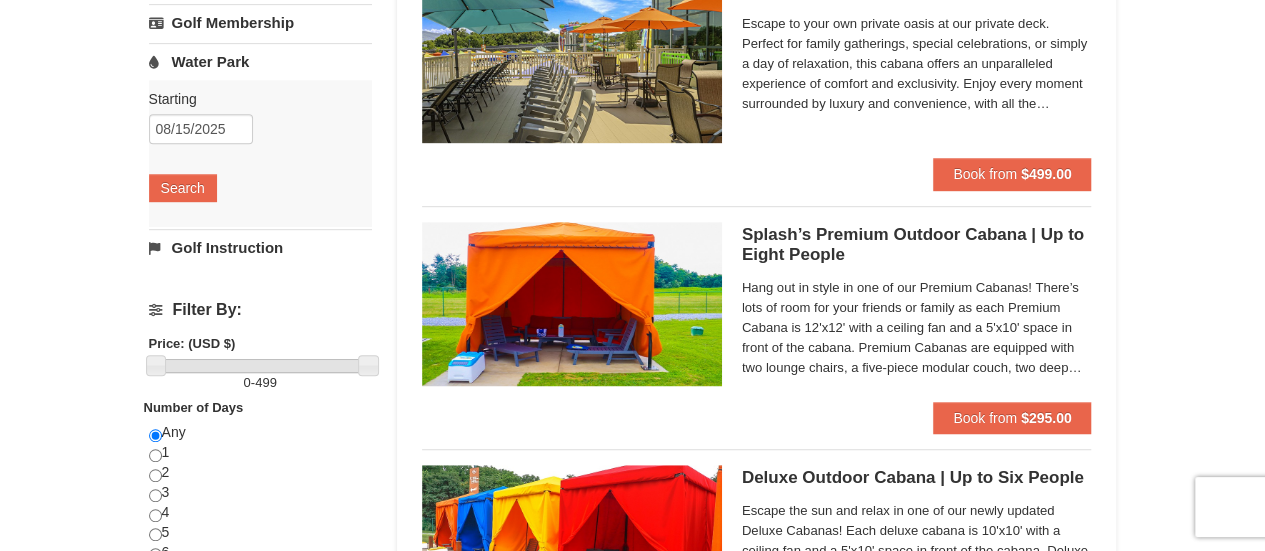 scroll, scrollTop: 432, scrollLeft: 0, axis: vertical 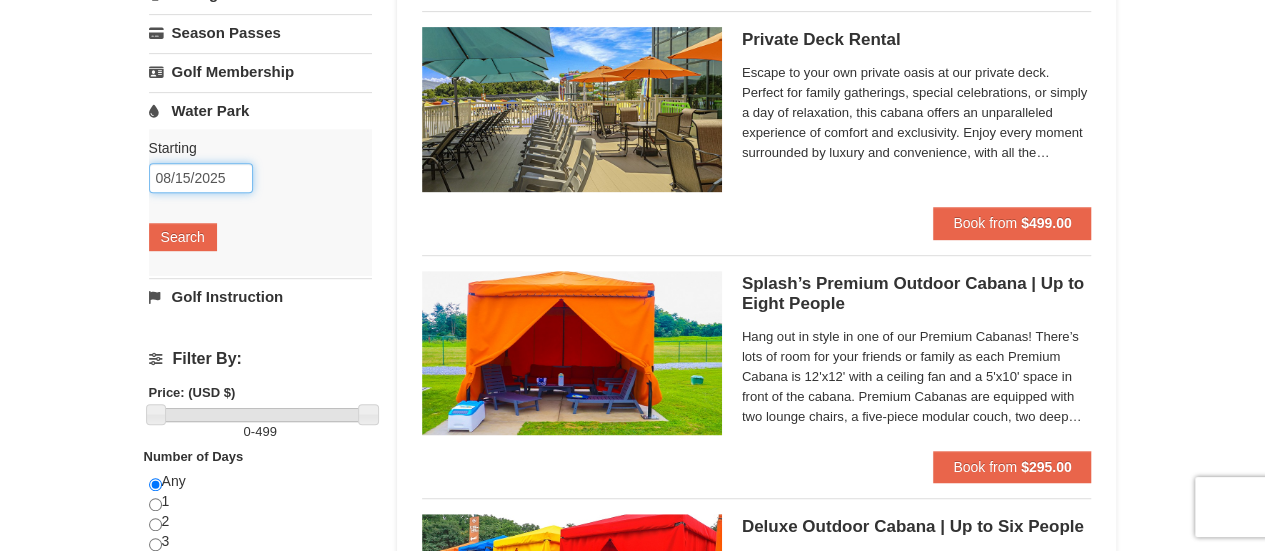 click on "08/15/2025" at bounding box center [201, 178] 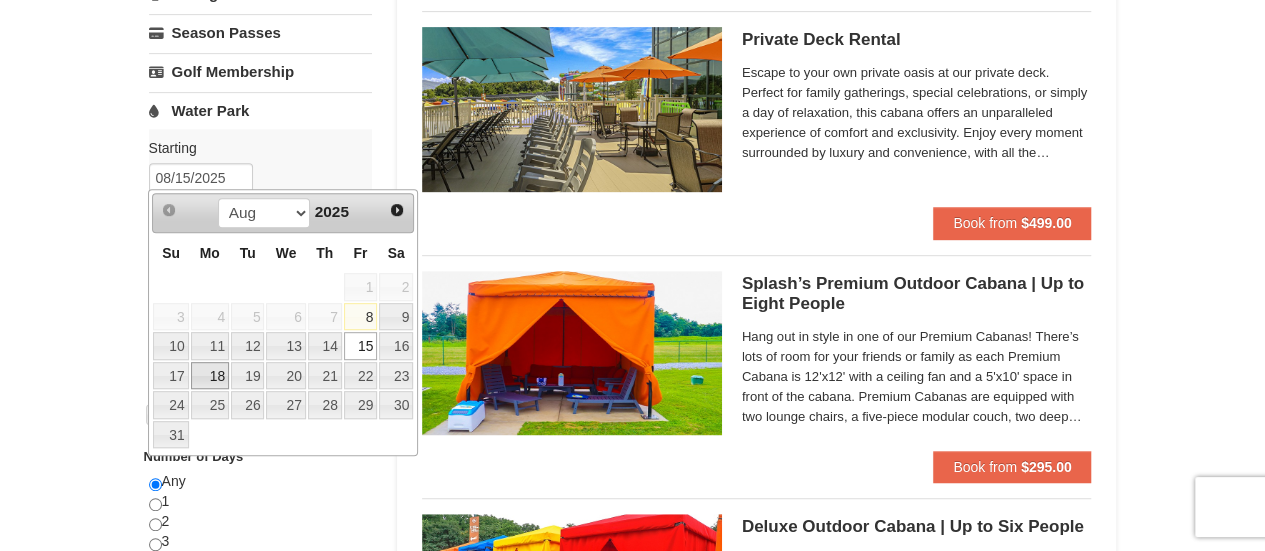 click on "18" at bounding box center [210, 376] 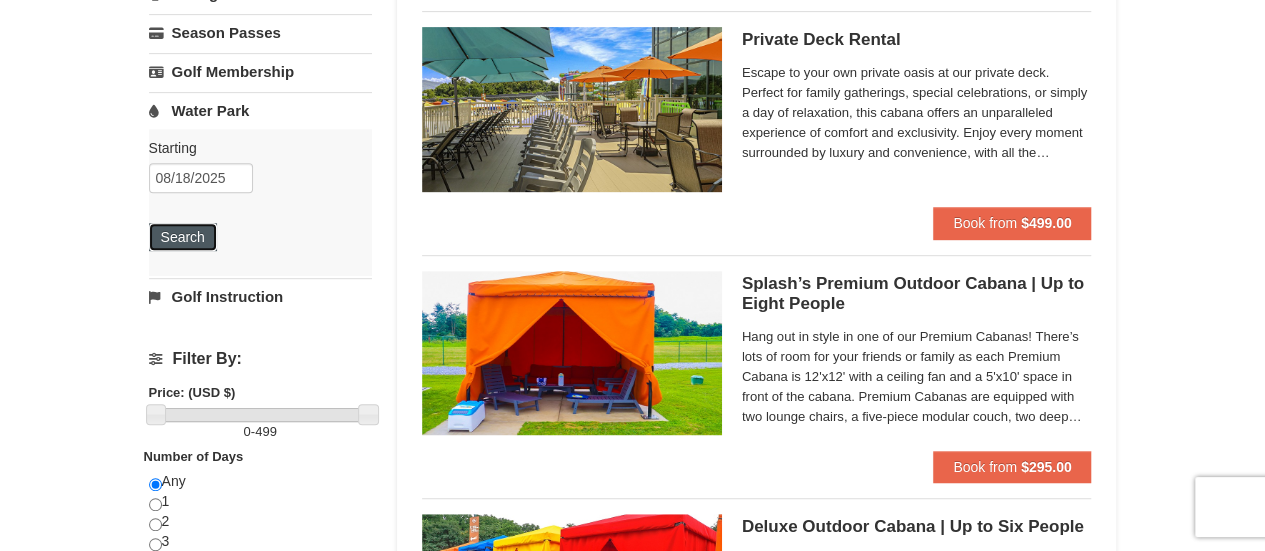 click on "Search" at bounding box center [183, 237] 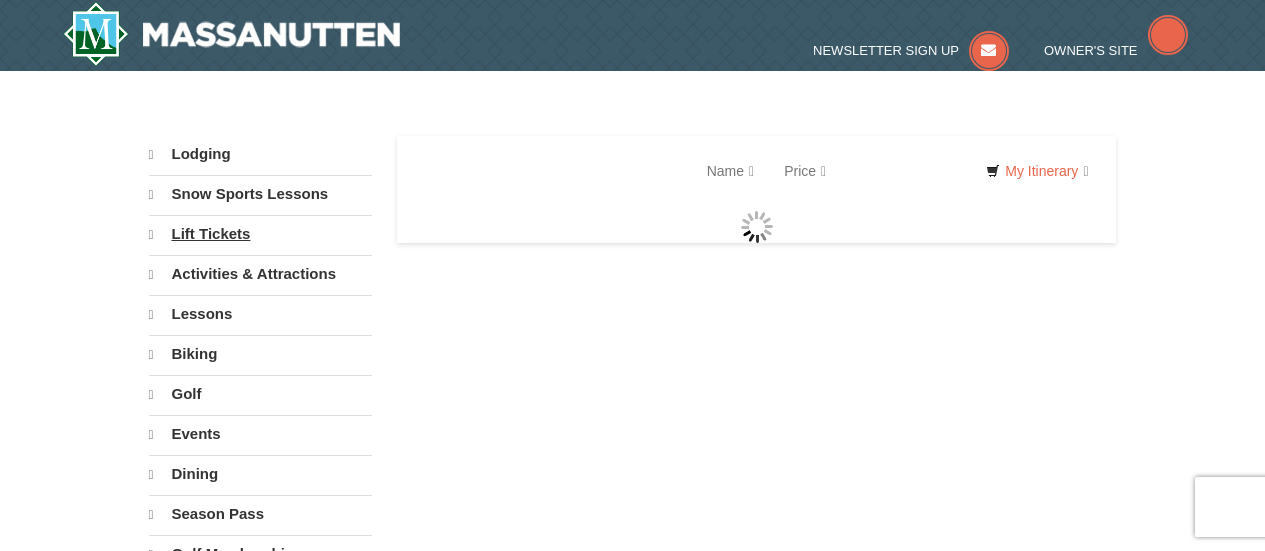 scroll, scrollTop: 0, scrollLeft: 0, axis: both 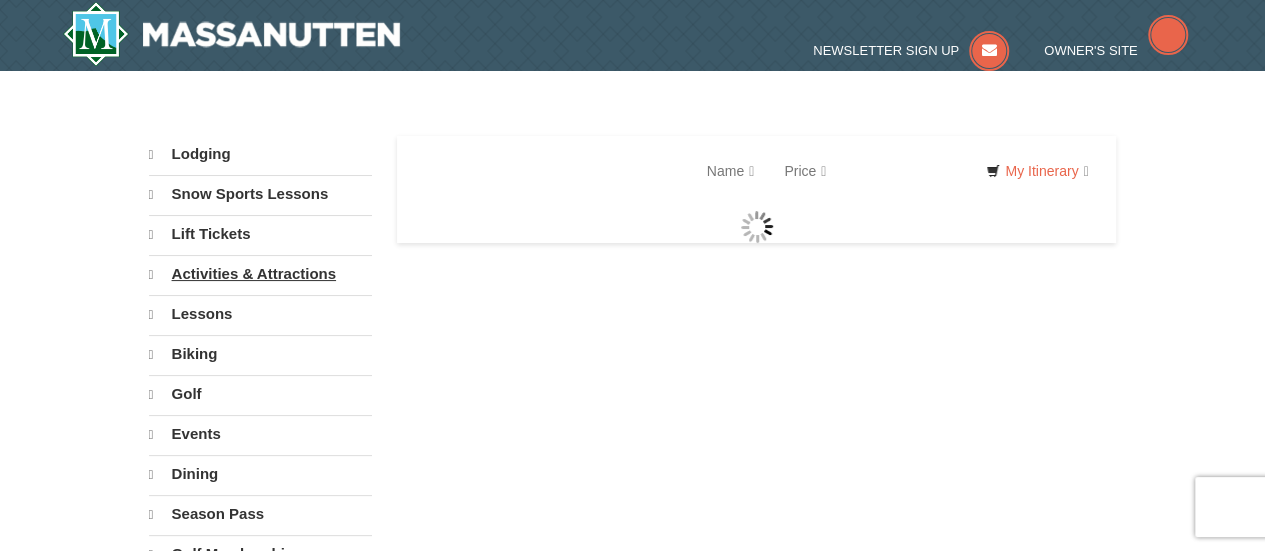 select on "8" 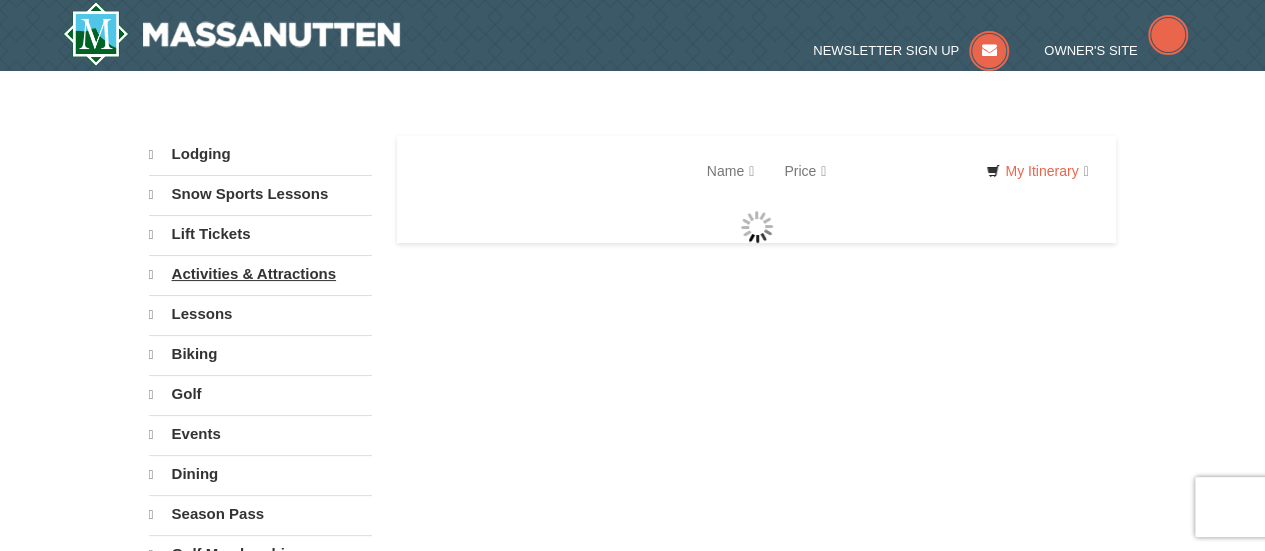 select on "8" 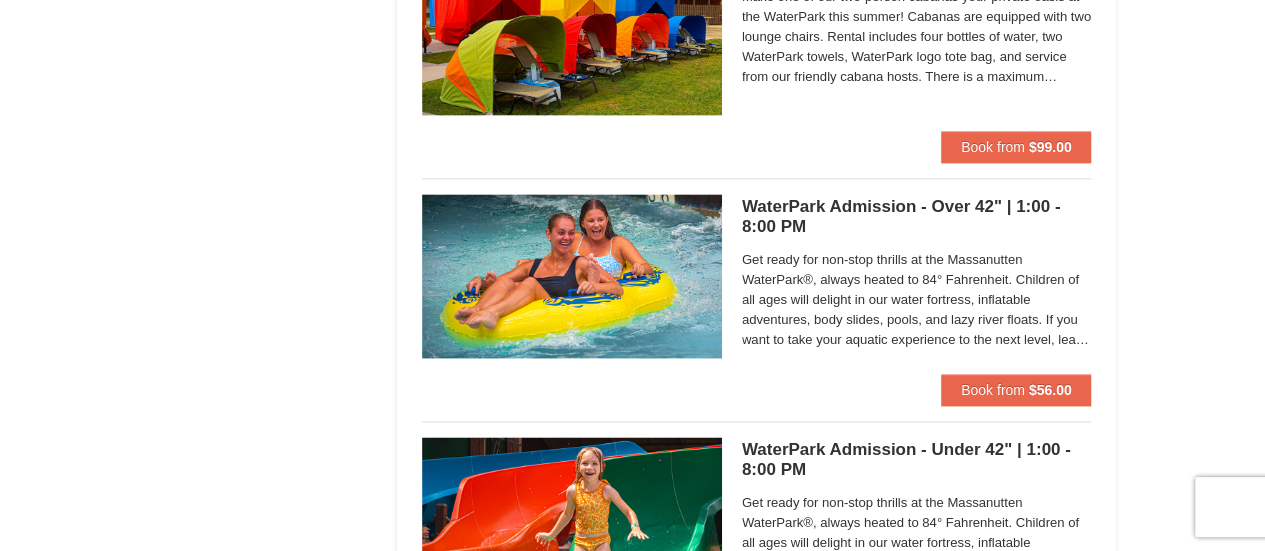 scroll, scrollTop: 1242, scrollLeft: 0, axis: vertical 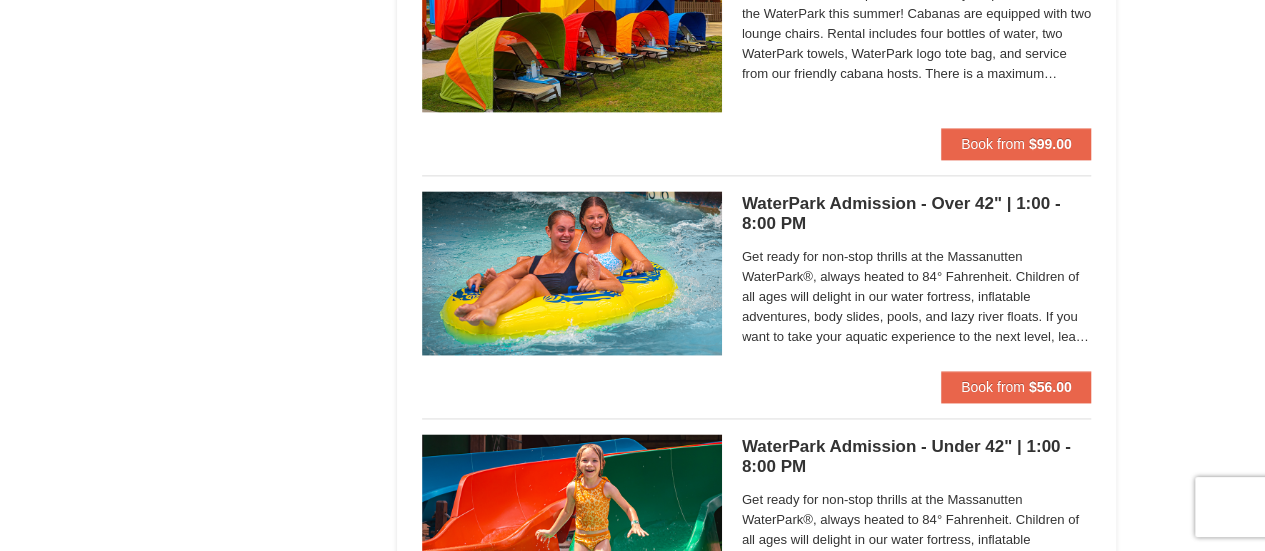 drag, startPoint x: 1270, startPoint y: 99, endPoint x: 1274, endPoint y: 317, distance: 218.0367 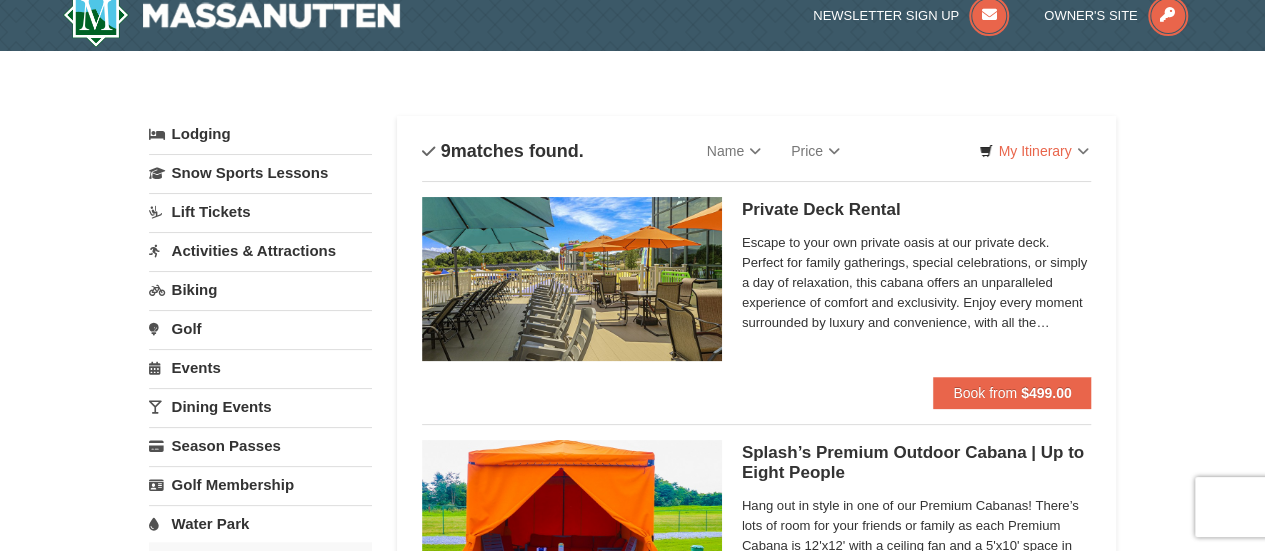 scroll, scrollTop: 0, scrollLeft: 0, axis: both 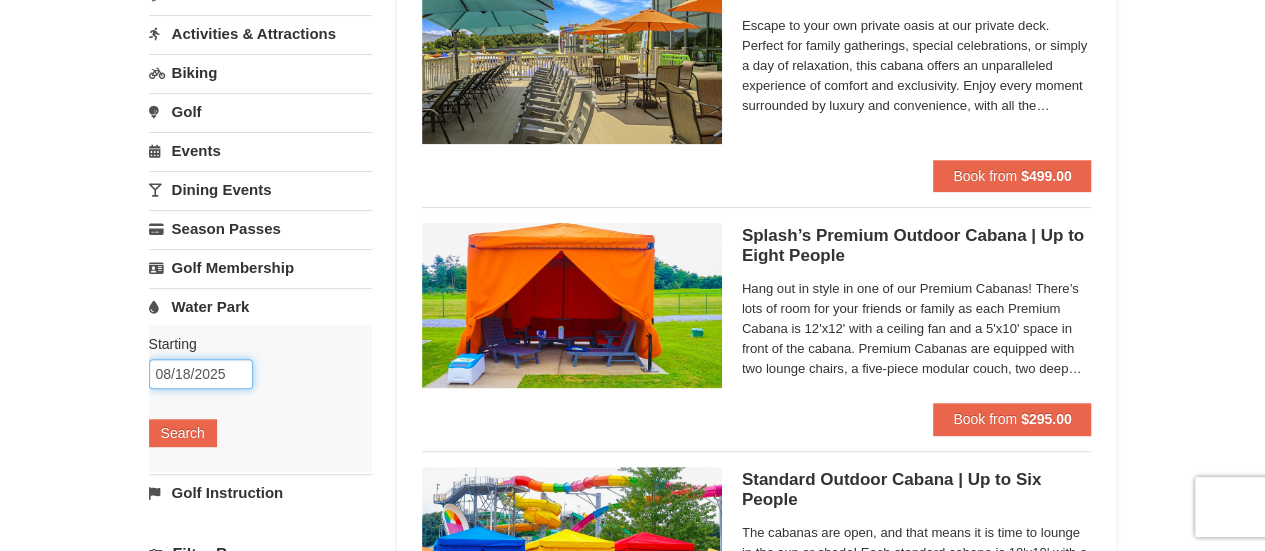 click on "08/18/2025" at bounding box center [201, 374] 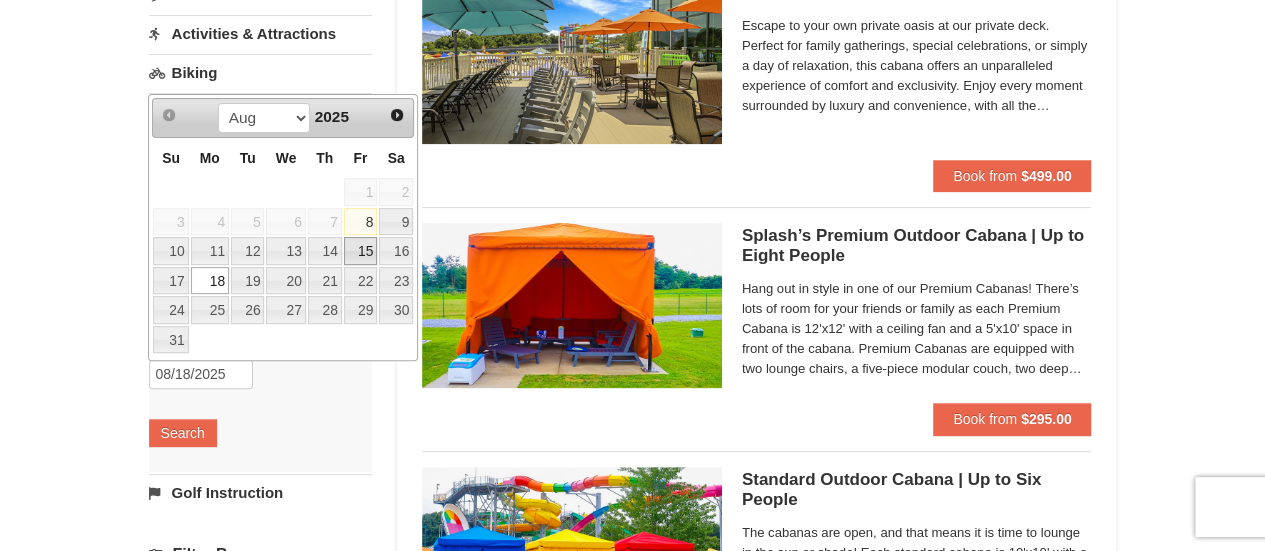 click on "15" at bounding box center (361, 251) 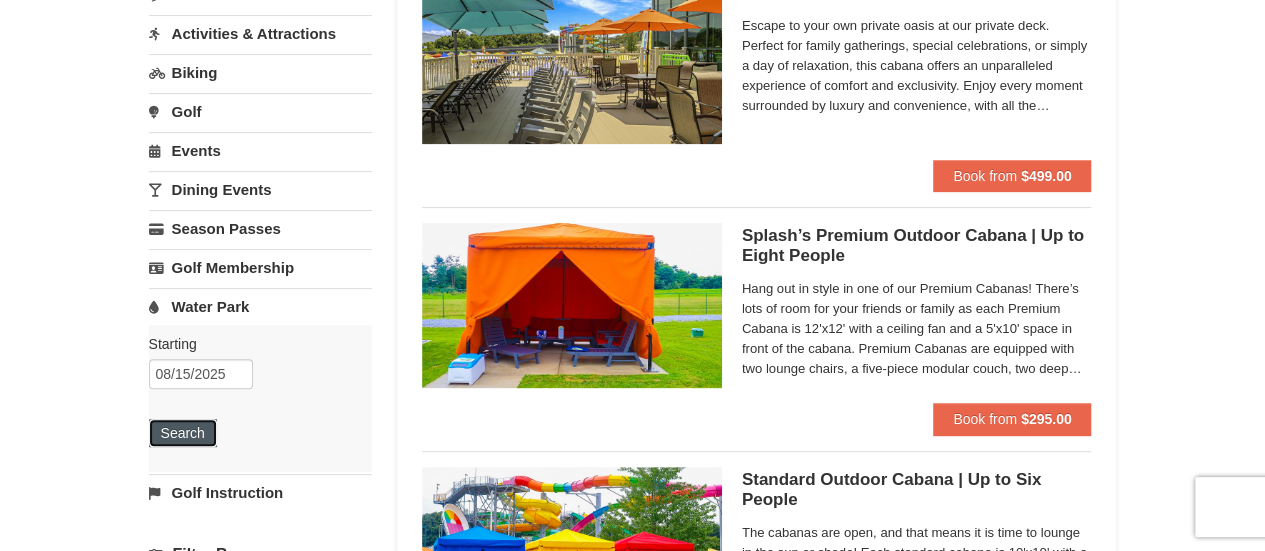 click on "Search" at bounding box center (183, 433) 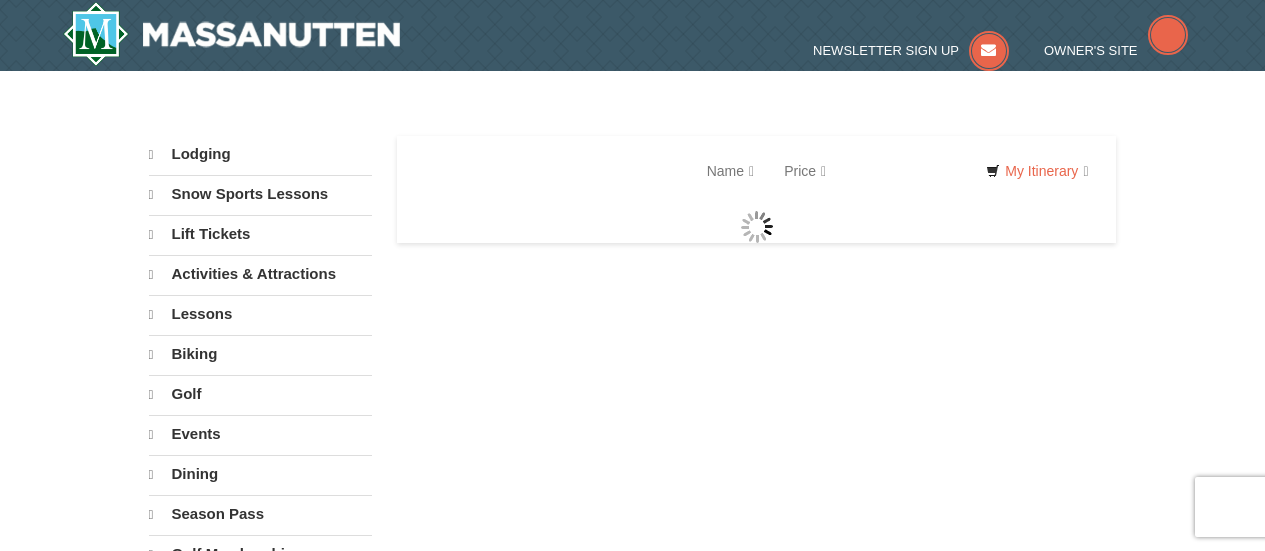 scroll, scrollTop: 0, scrollLeft: 0, axis: both 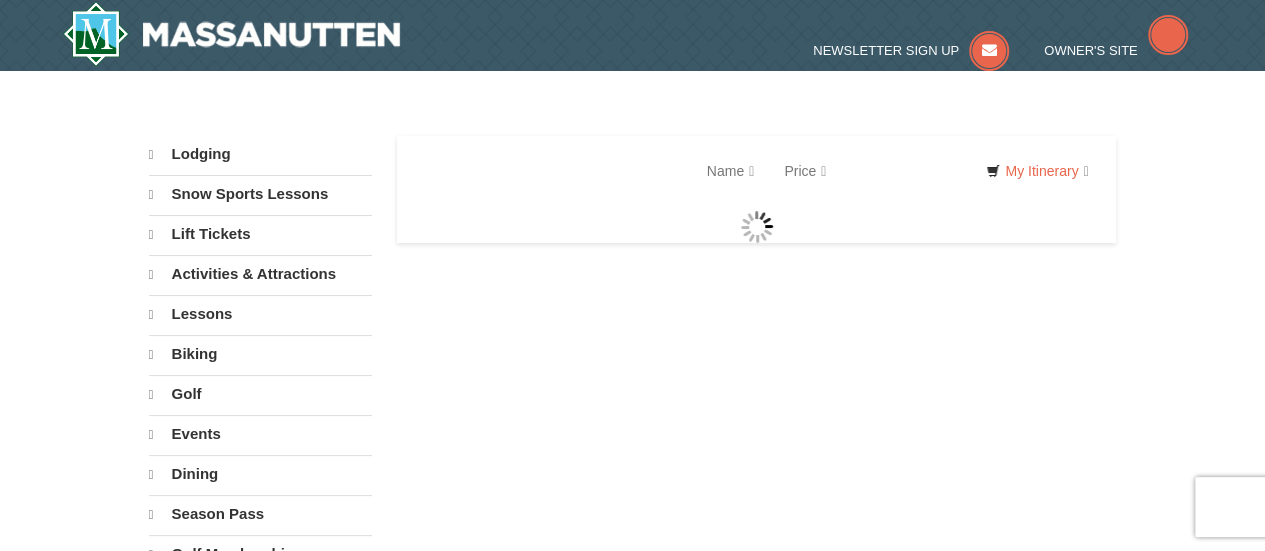 select on "8" 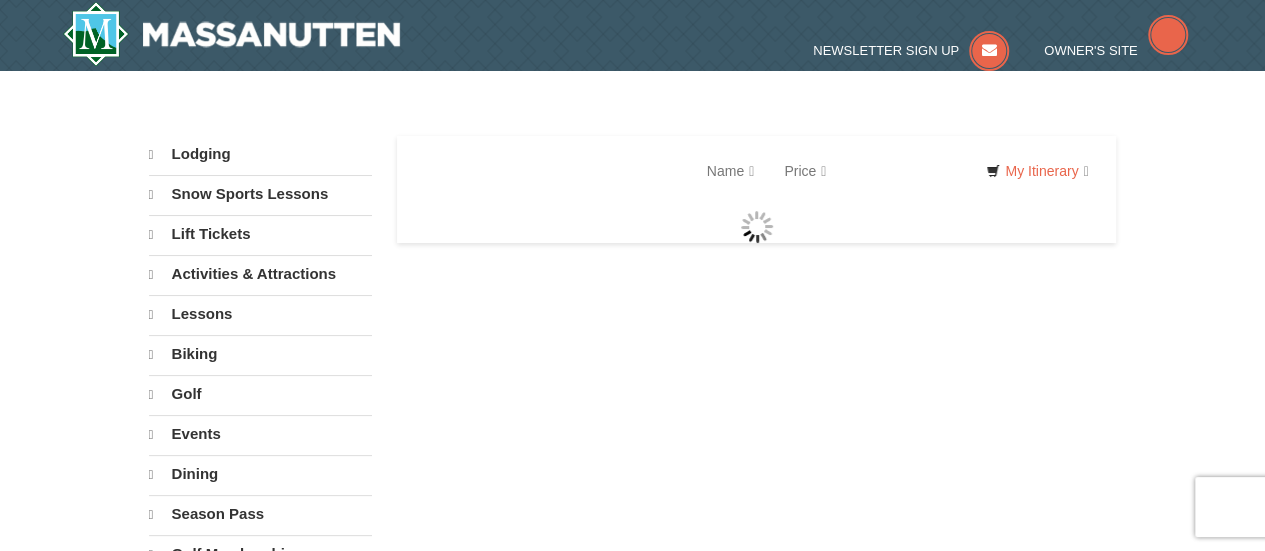 select on "8" 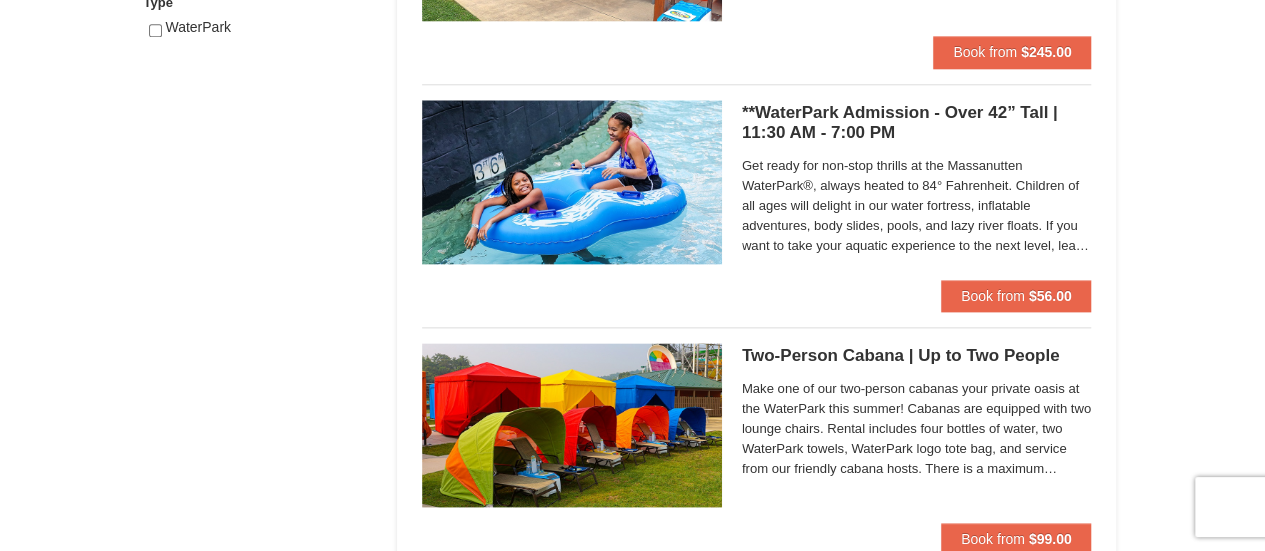 scroll, scrollTop: 1102, scrollLeft: 0, axis: vertical 